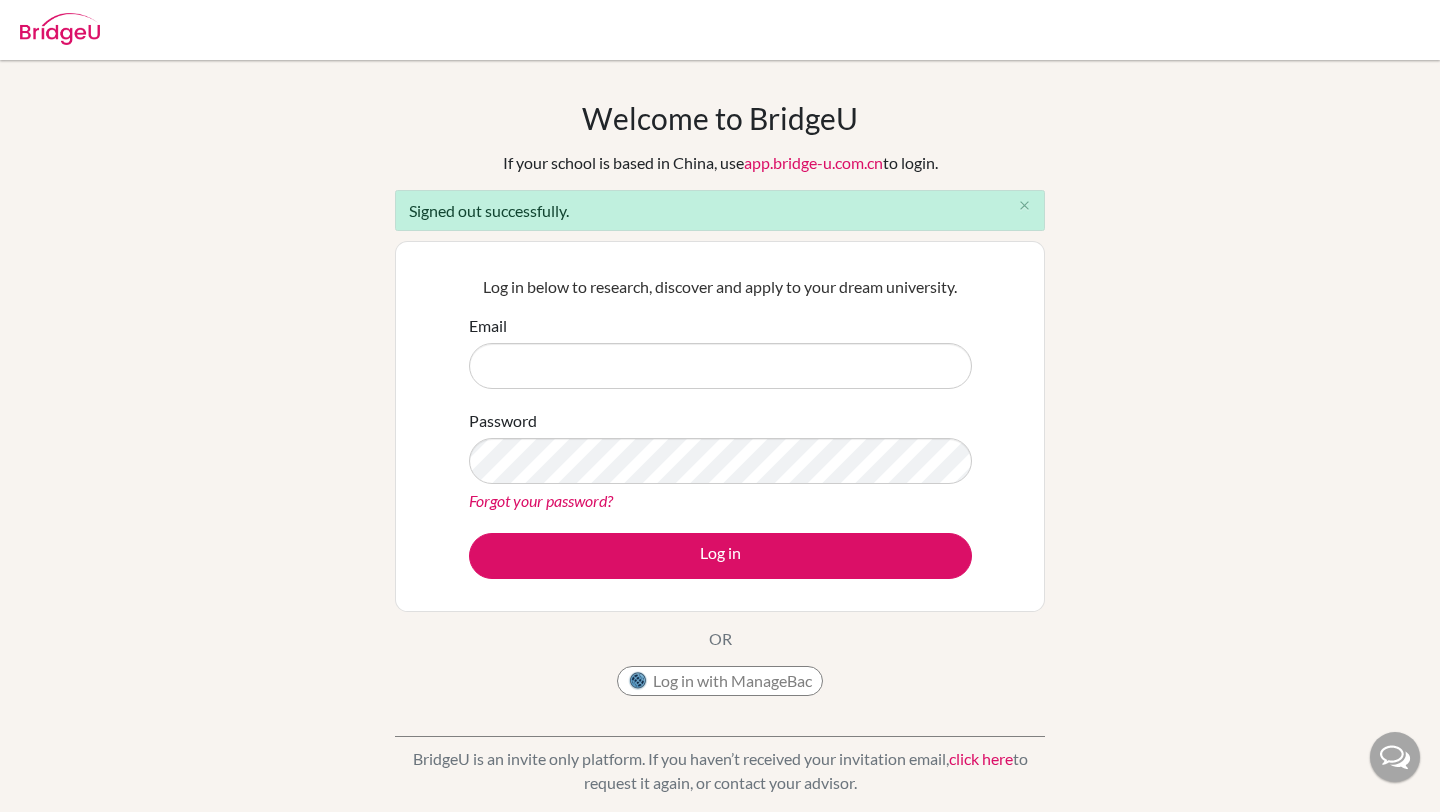 scroll, scrollTop: 0, scrollLeft: 0, axis: both 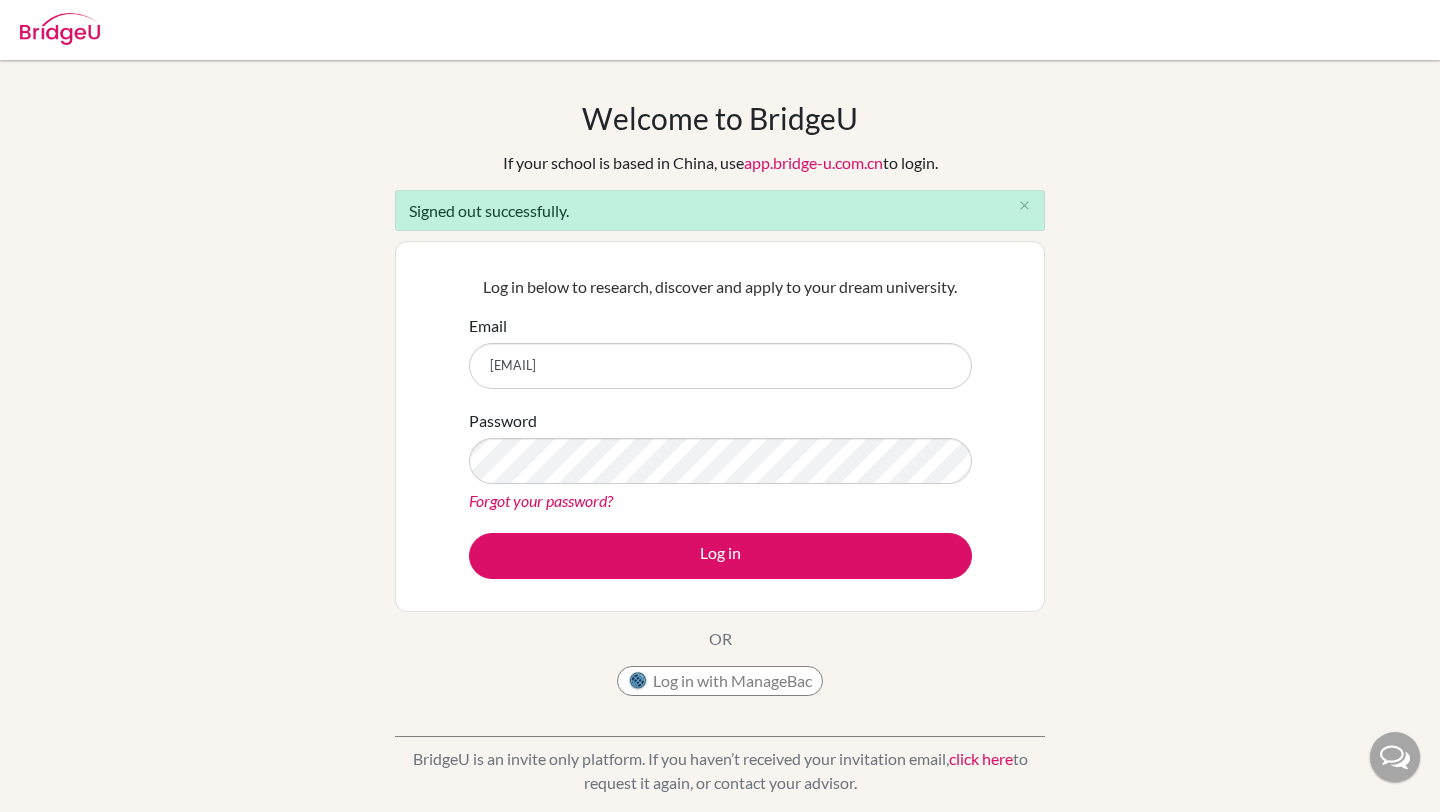 type on "[USERNAME]@[DOMAIN]" 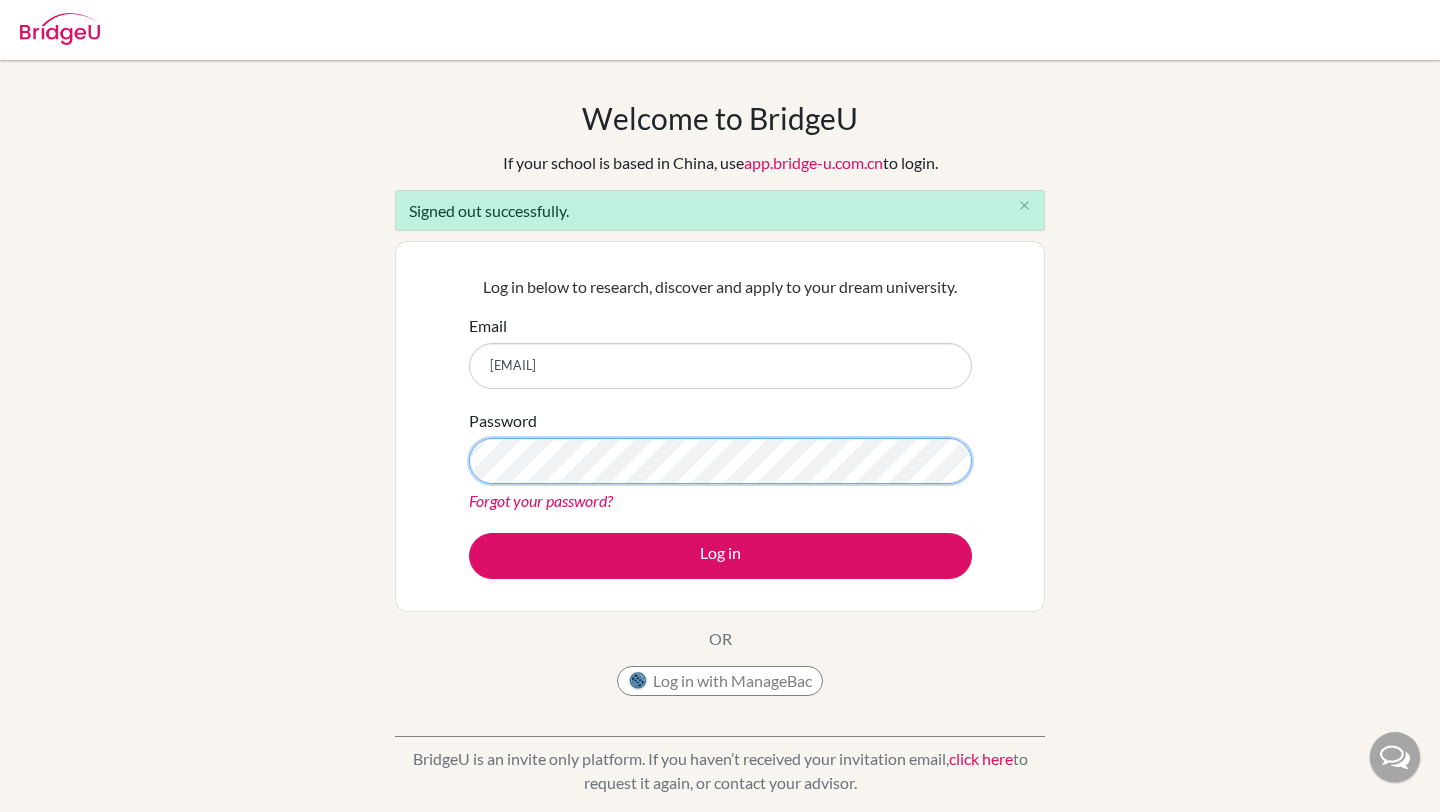 click on "Log in" at bounding box center [720, 556] 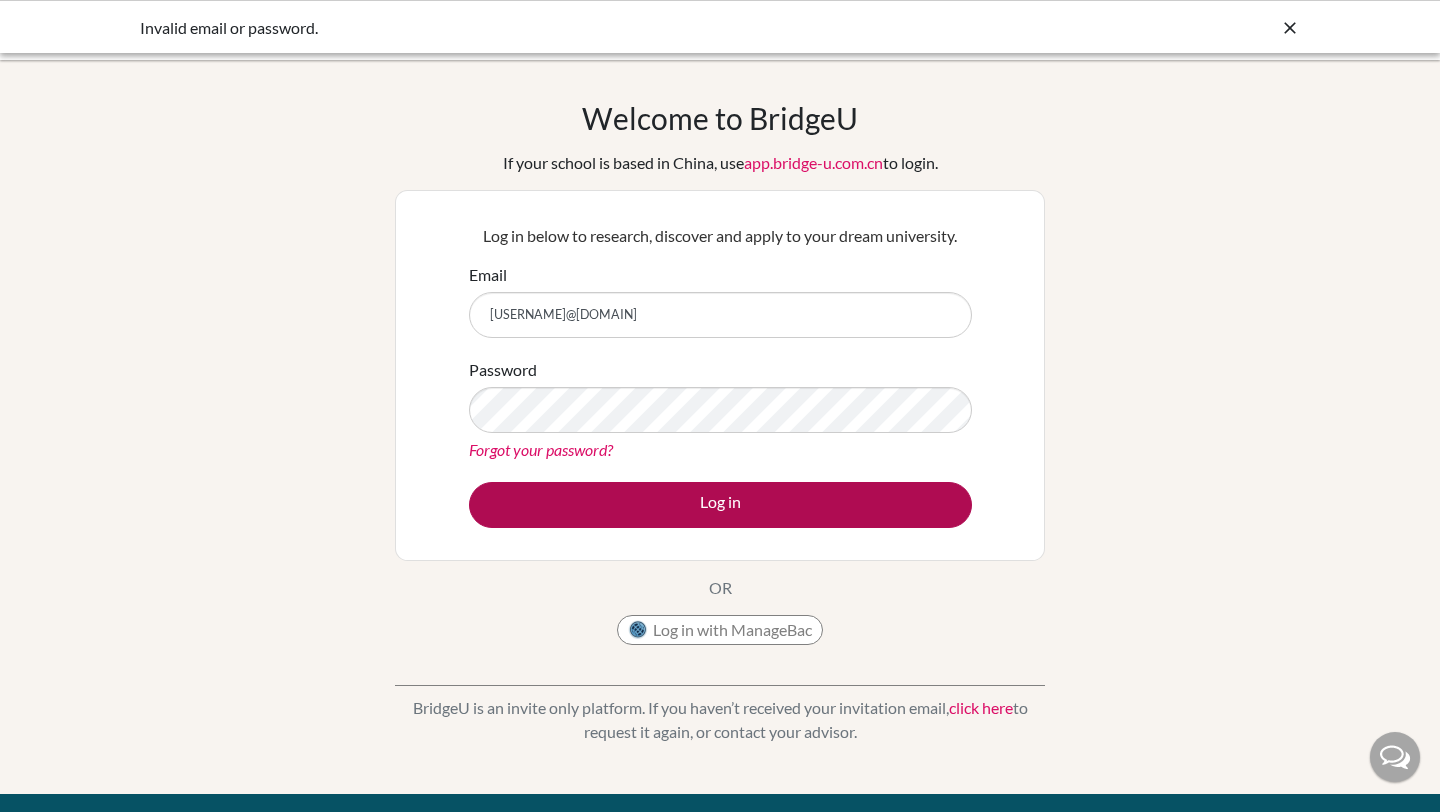 scroll, scrollTop: 0, scrollLeft: 0, axis: both 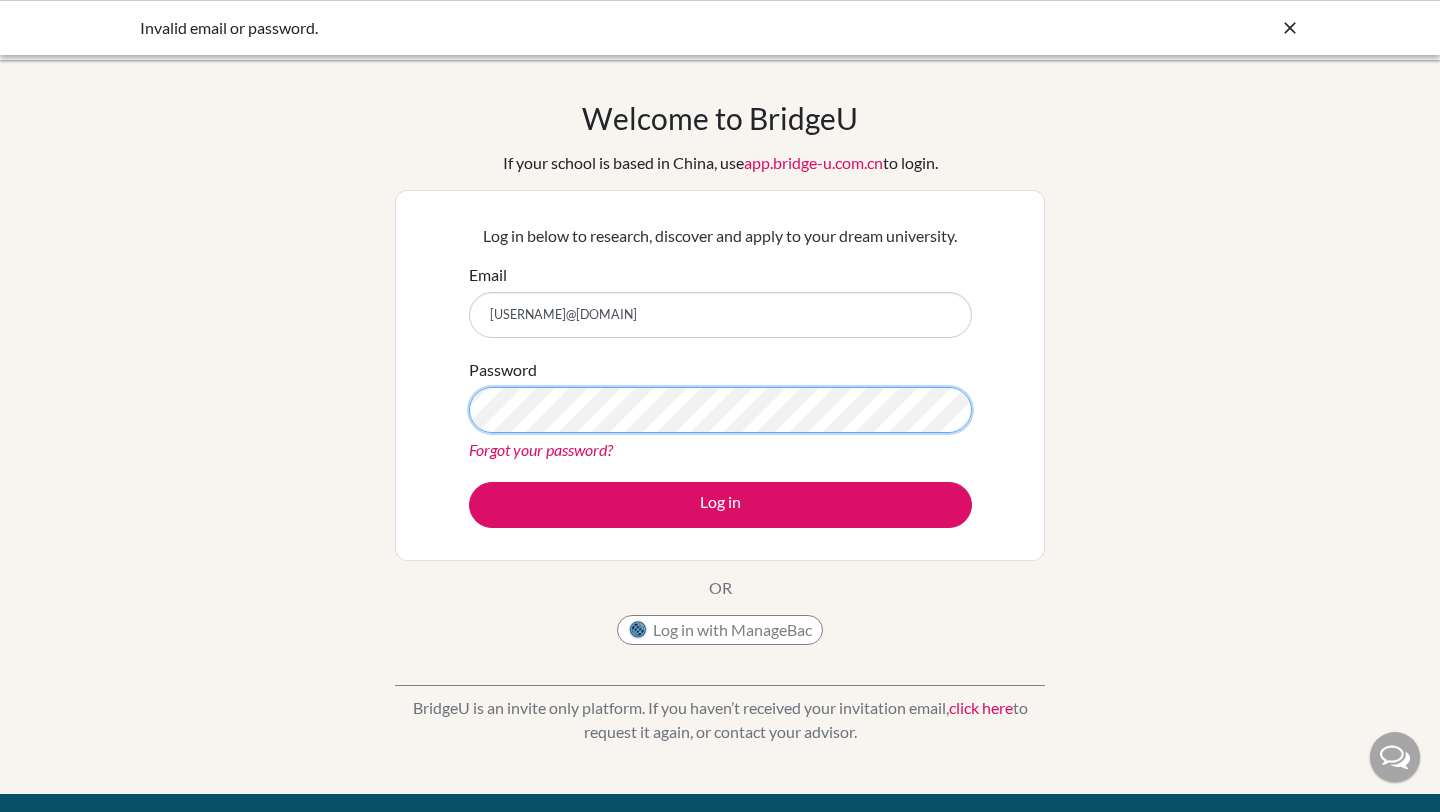 click on "Log in" at bounding box center [720, 505] 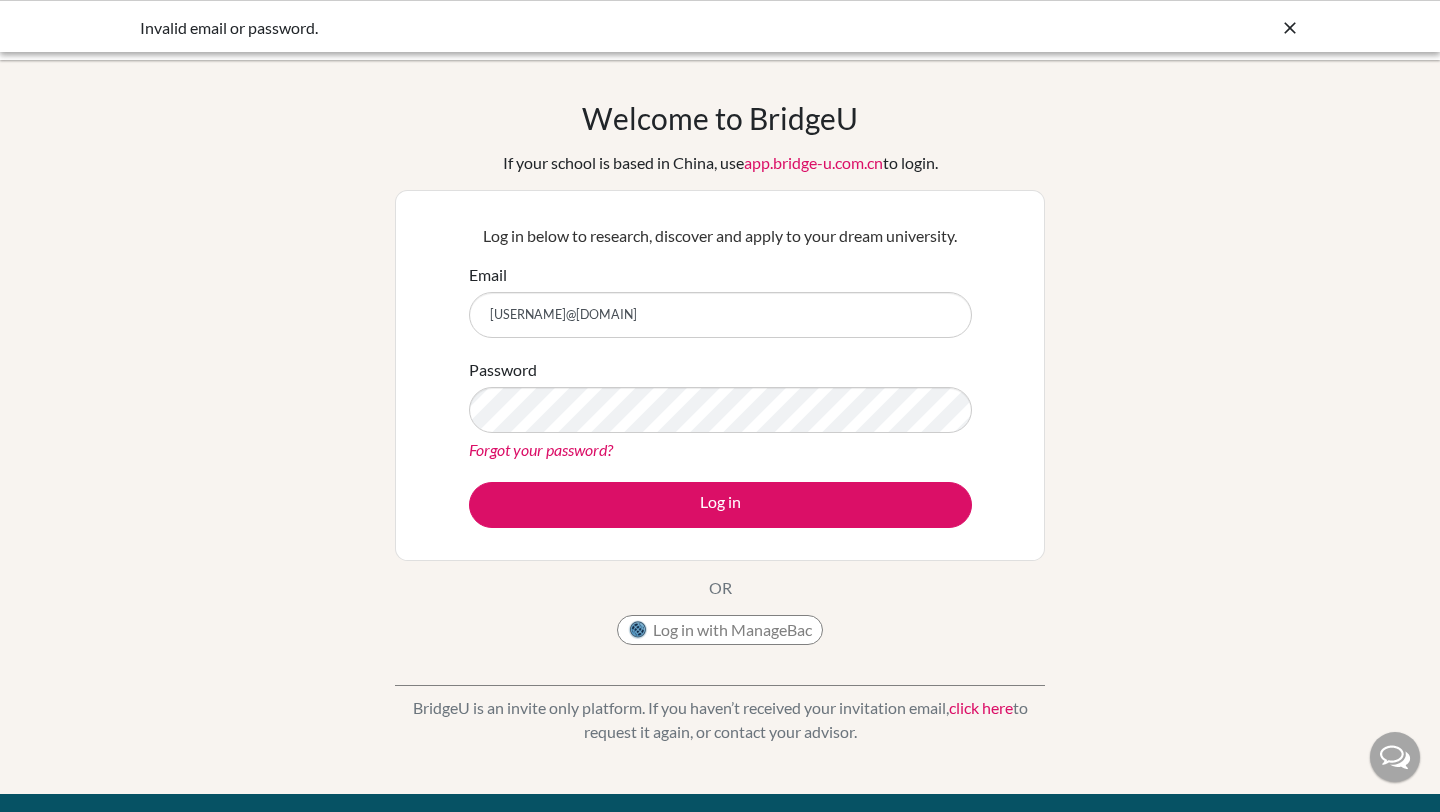scroll, scrollTop: 0, scrollLeft: 0, axis: both 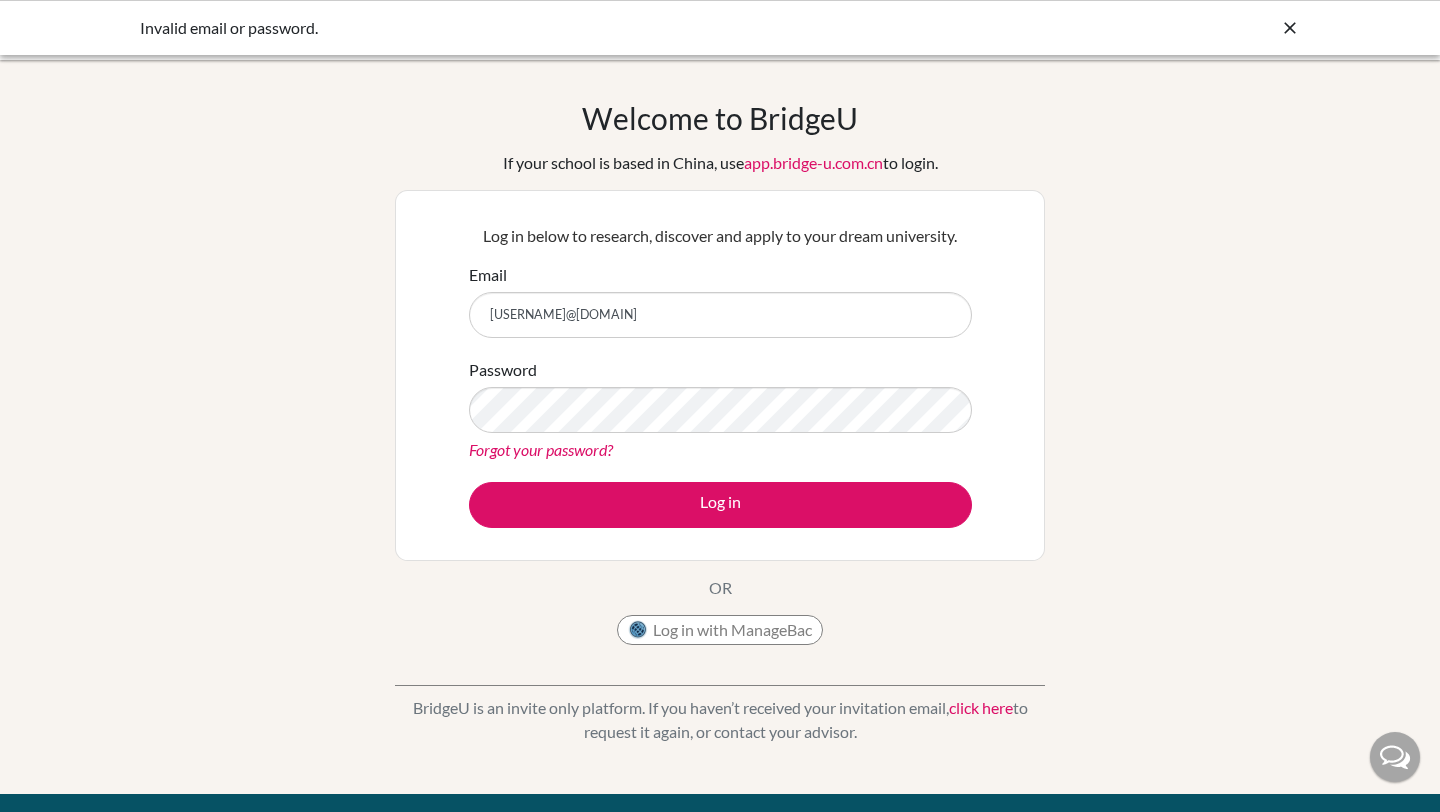 click on "Forgot your password?" at bounding box center (541, 449) 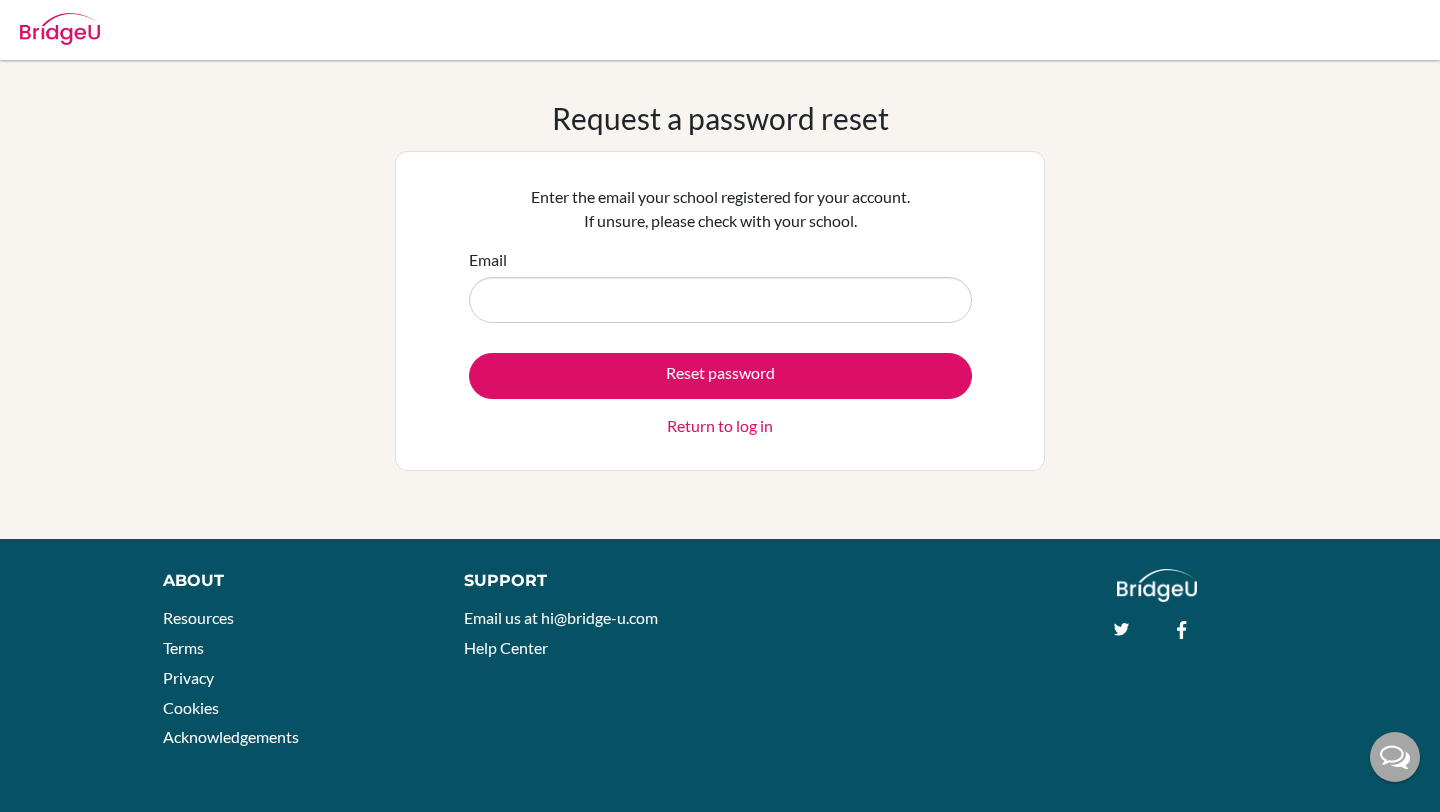 scroll, scrollTop: 0, scrollLeft: 0, axis: both 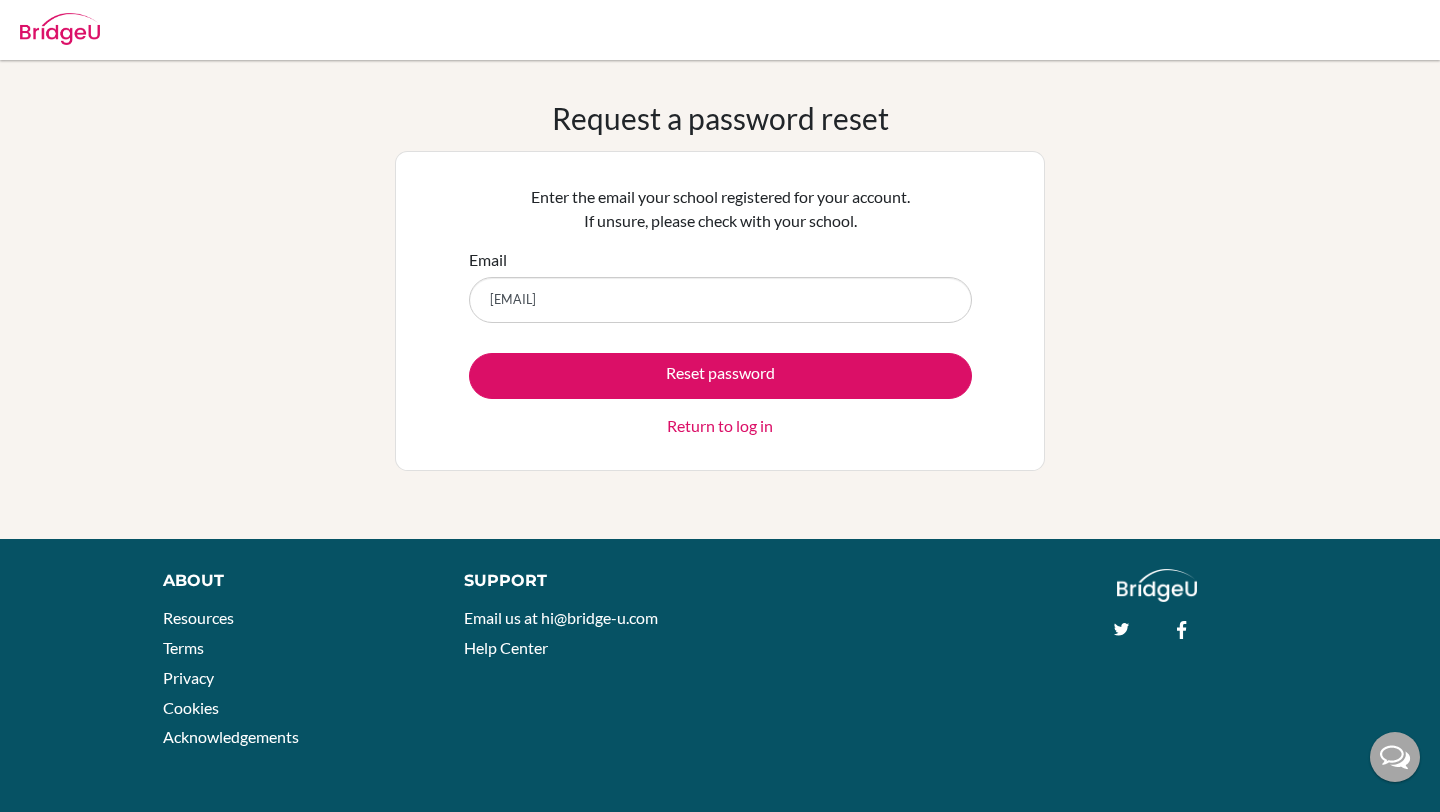 type on "[USERNAME]@[DOMAIN]" 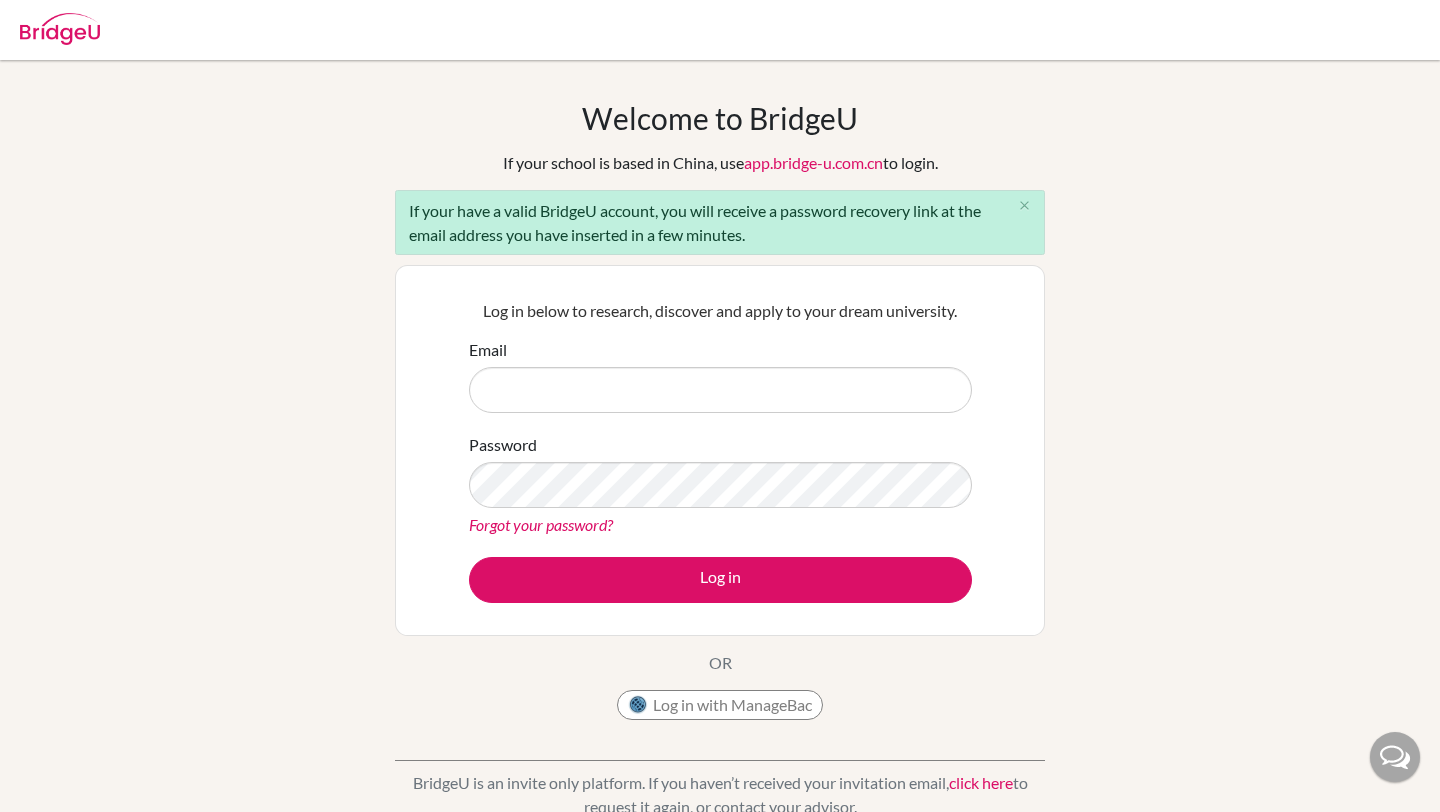 scroll, scrollTop: 0, scrollLeft: 0, axis: both 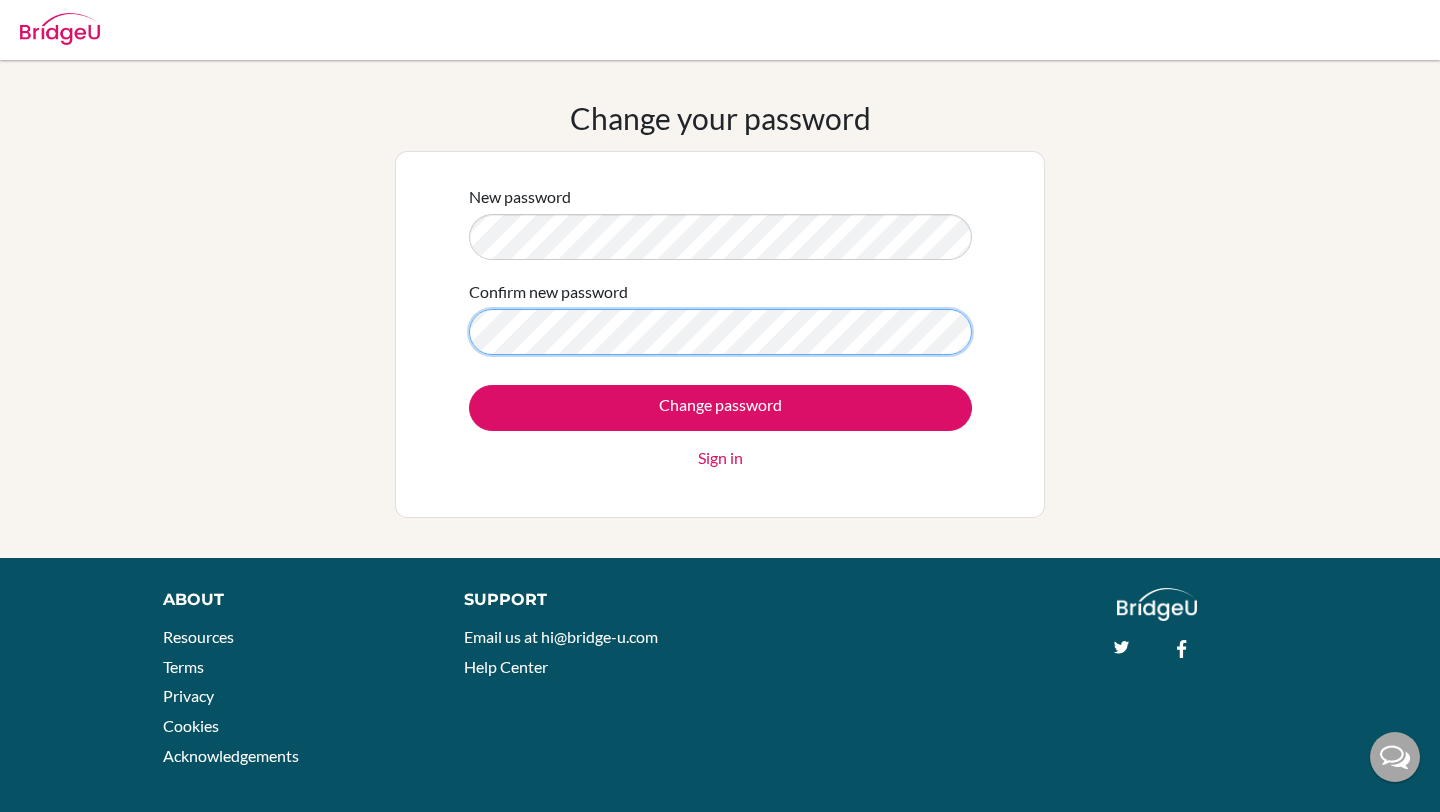 click on "Change password" at bounding box center (720, 408) 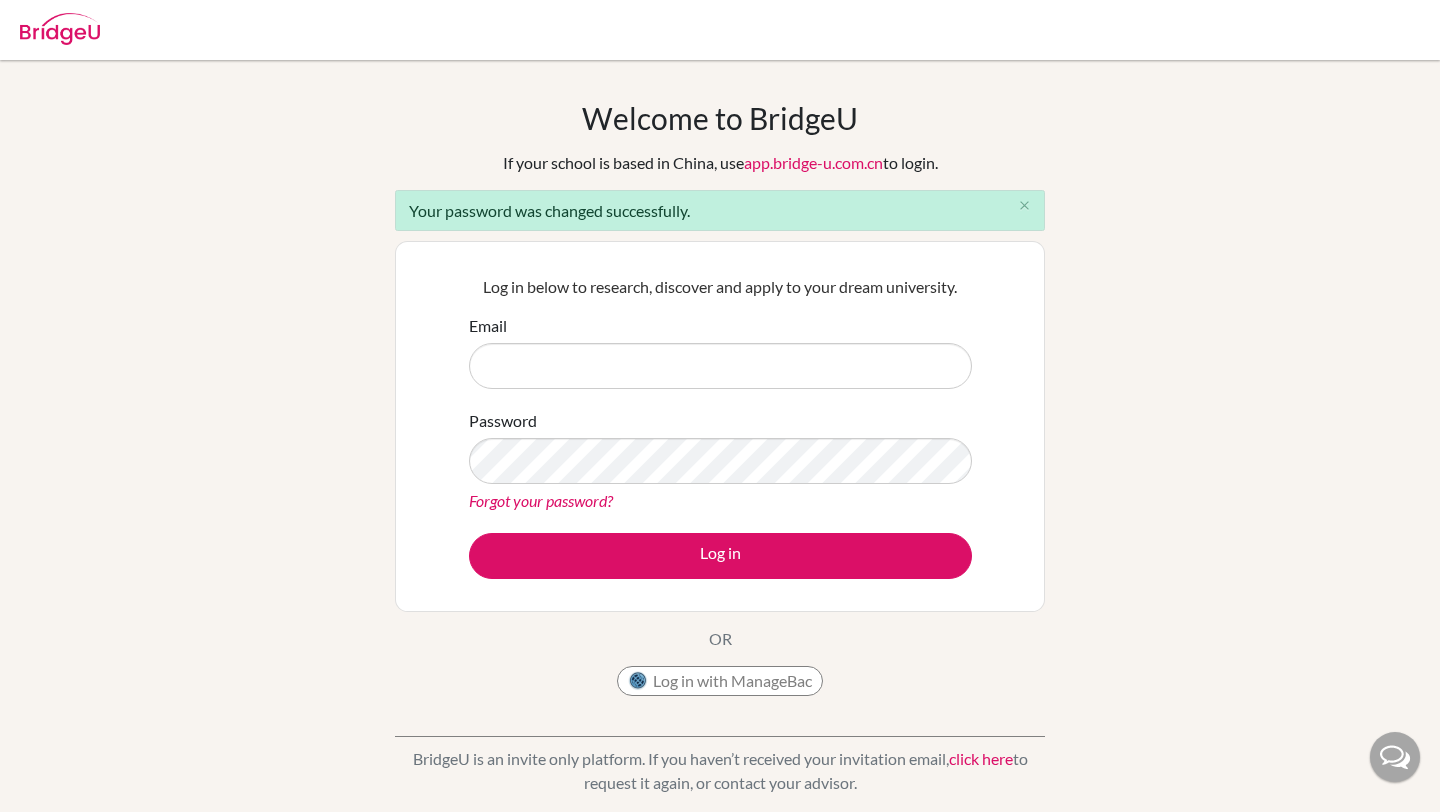 scroll, scrollTop: 0, scrollLeft: 0, axis: both 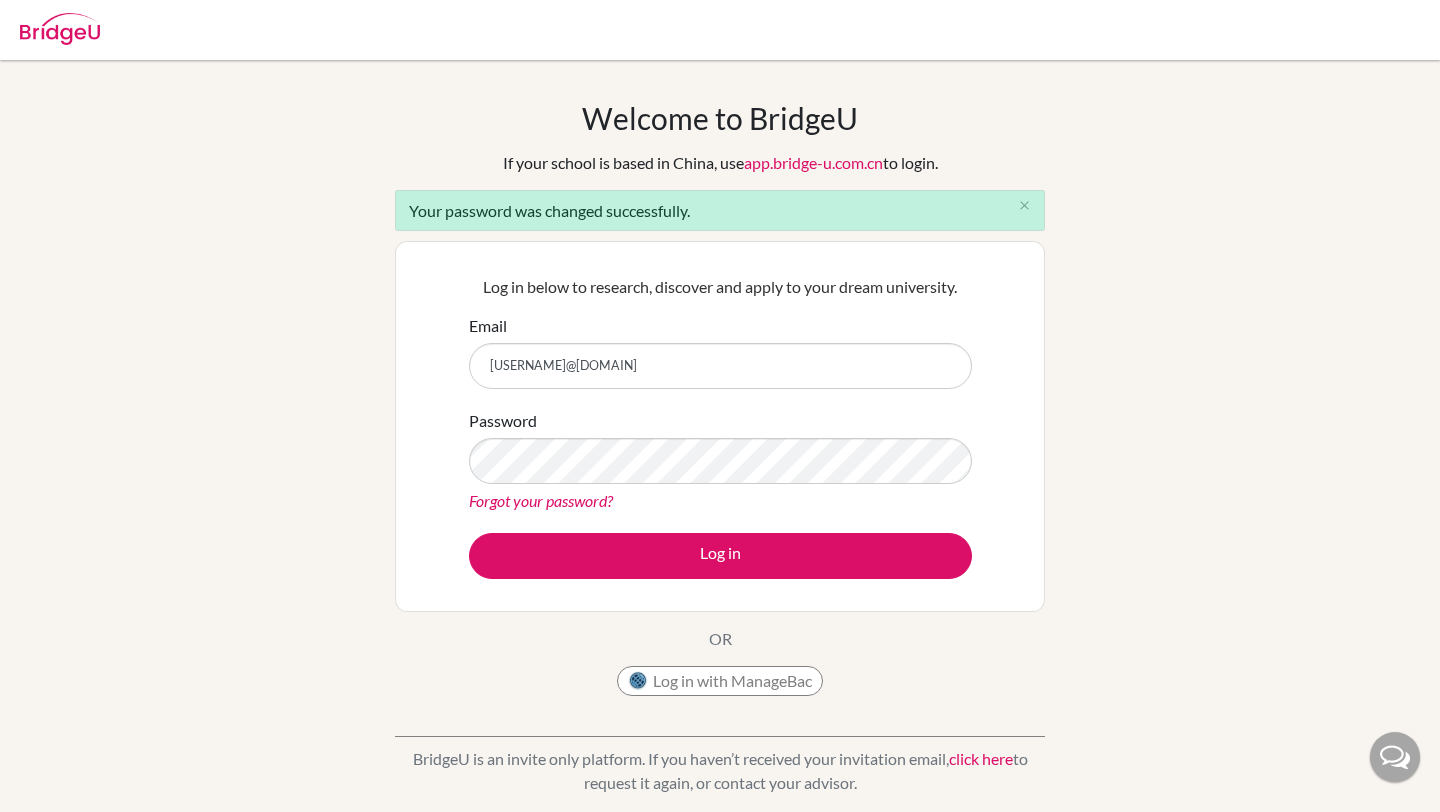 type on "[USERNAME]@[DOMAIN]" 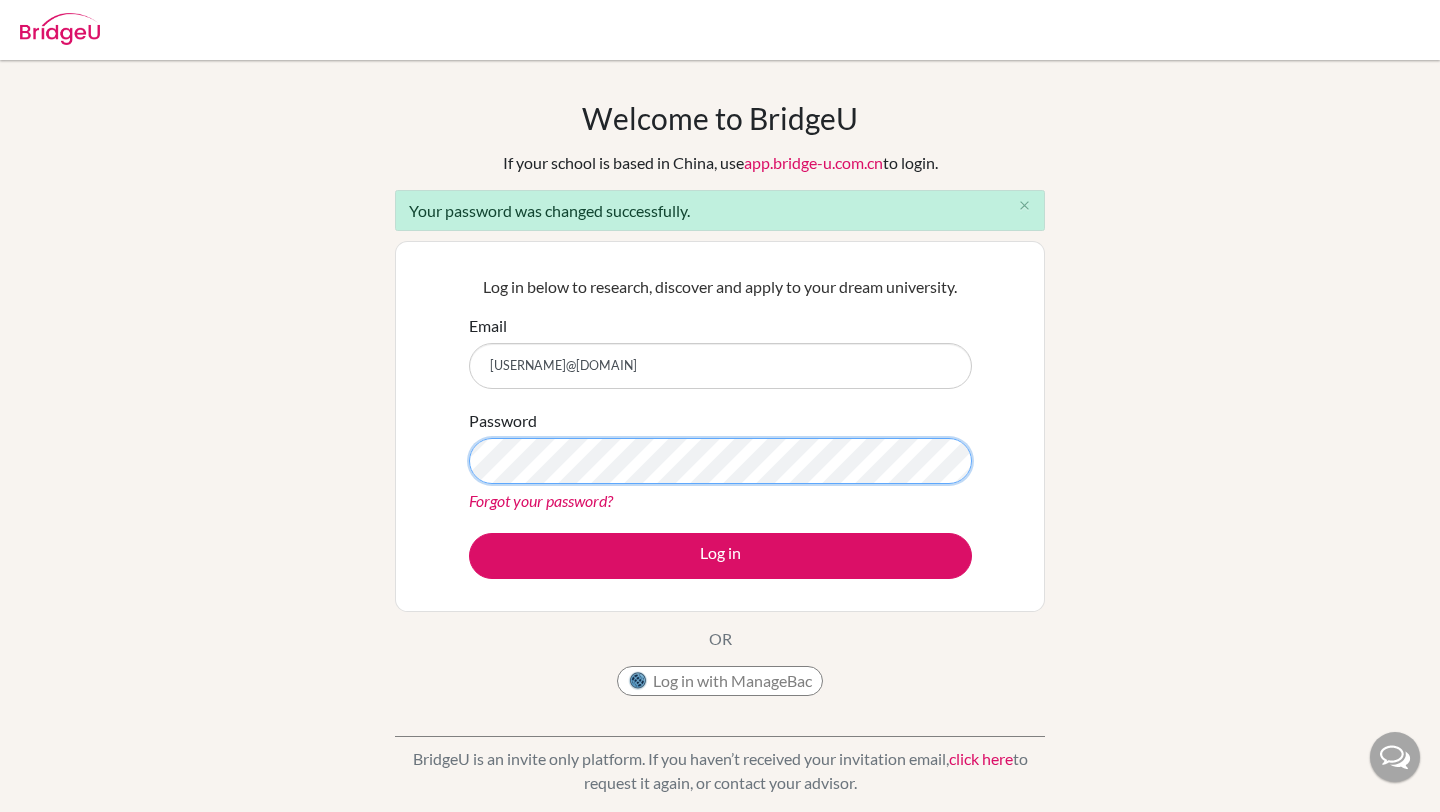 click on "Log in" at bounding box center [720, 556] 